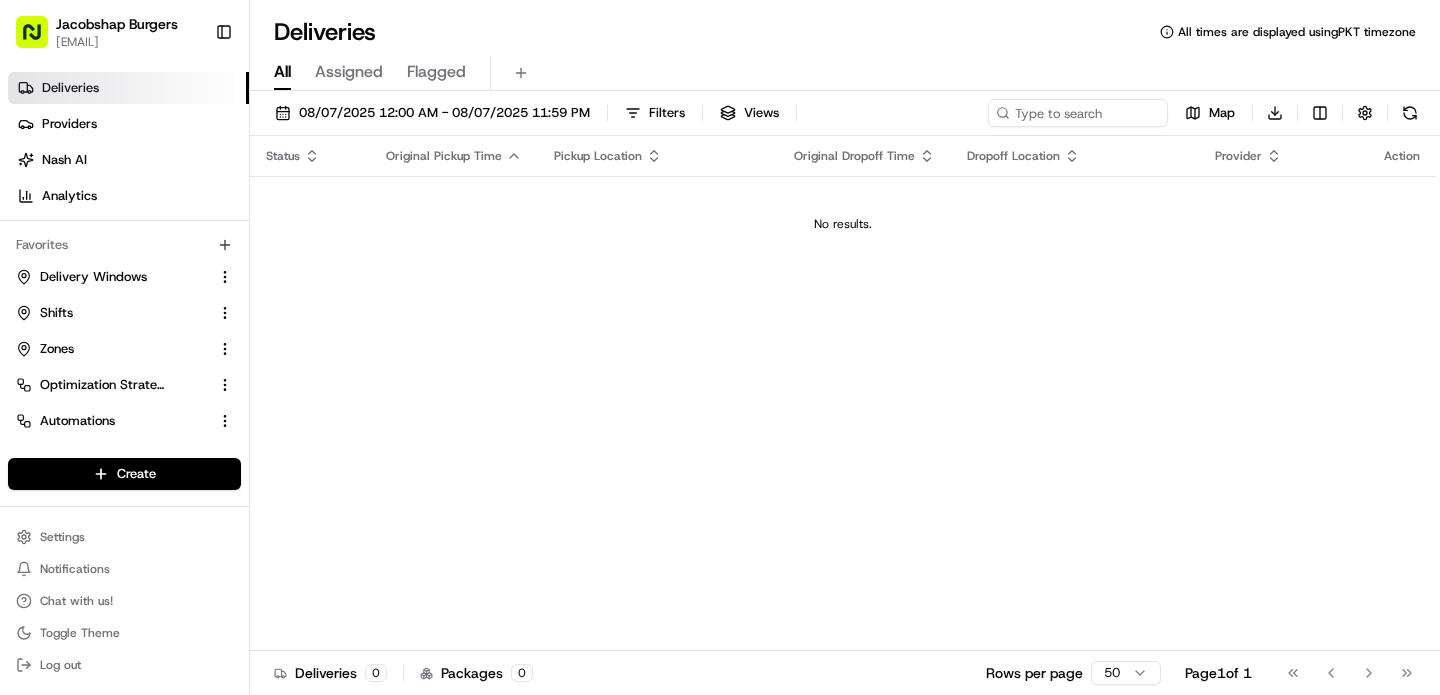 scroll, scrollTop: 0, scrollLeft: 0, axis: both 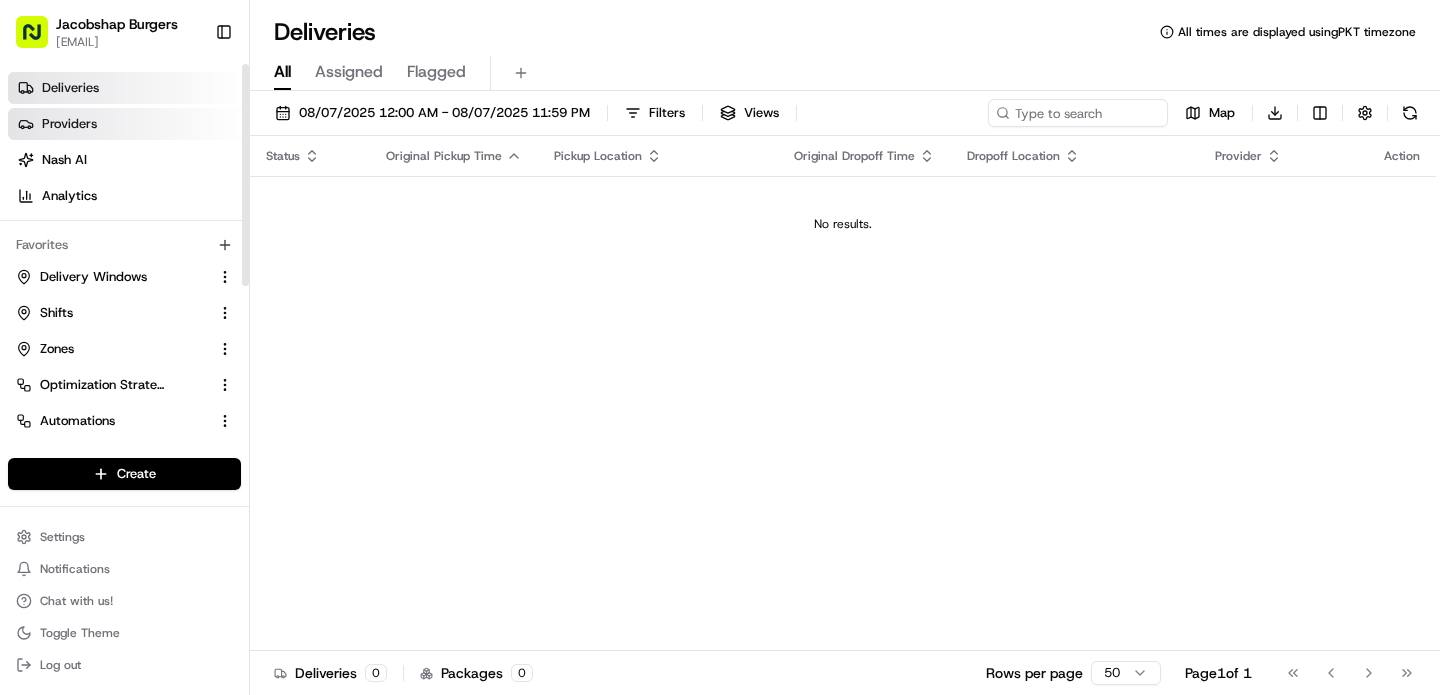 click on "Providers" at bounding box center (128, 124) 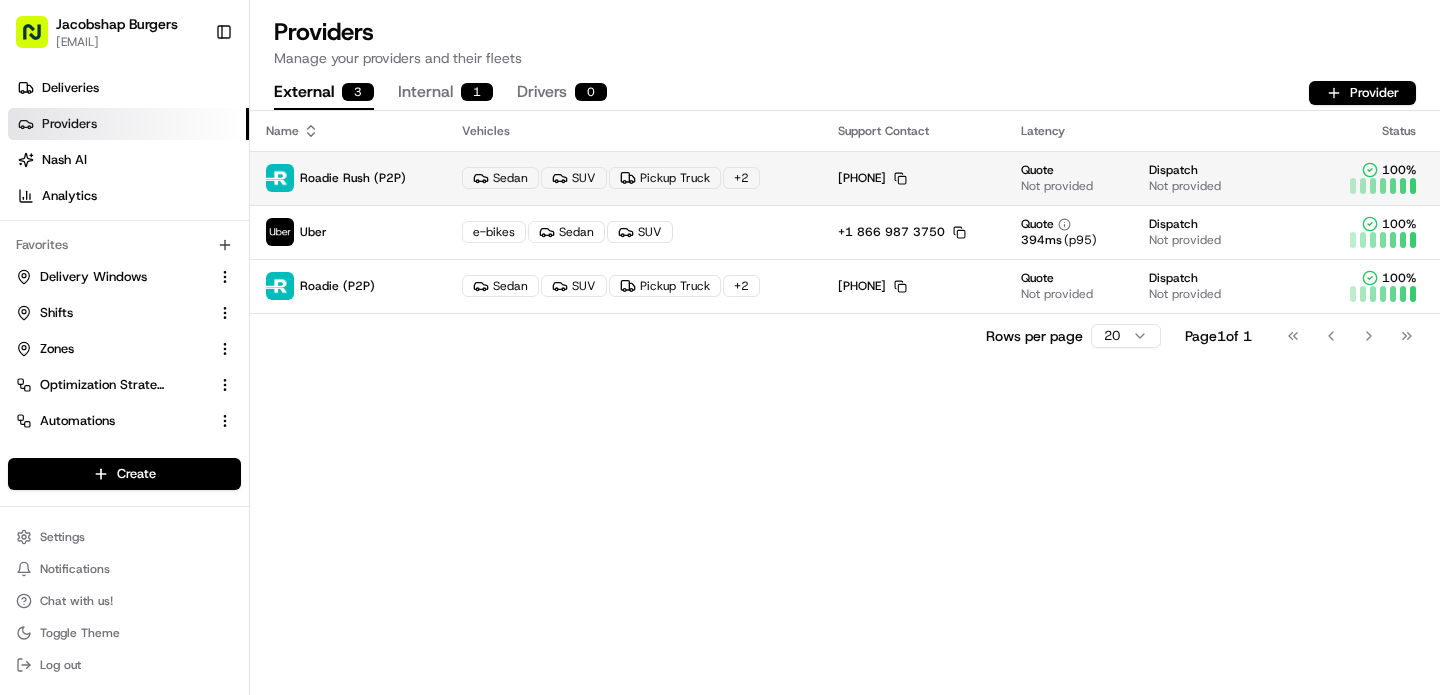 click on "Pickup Truck" at bounding box center [665, 178] 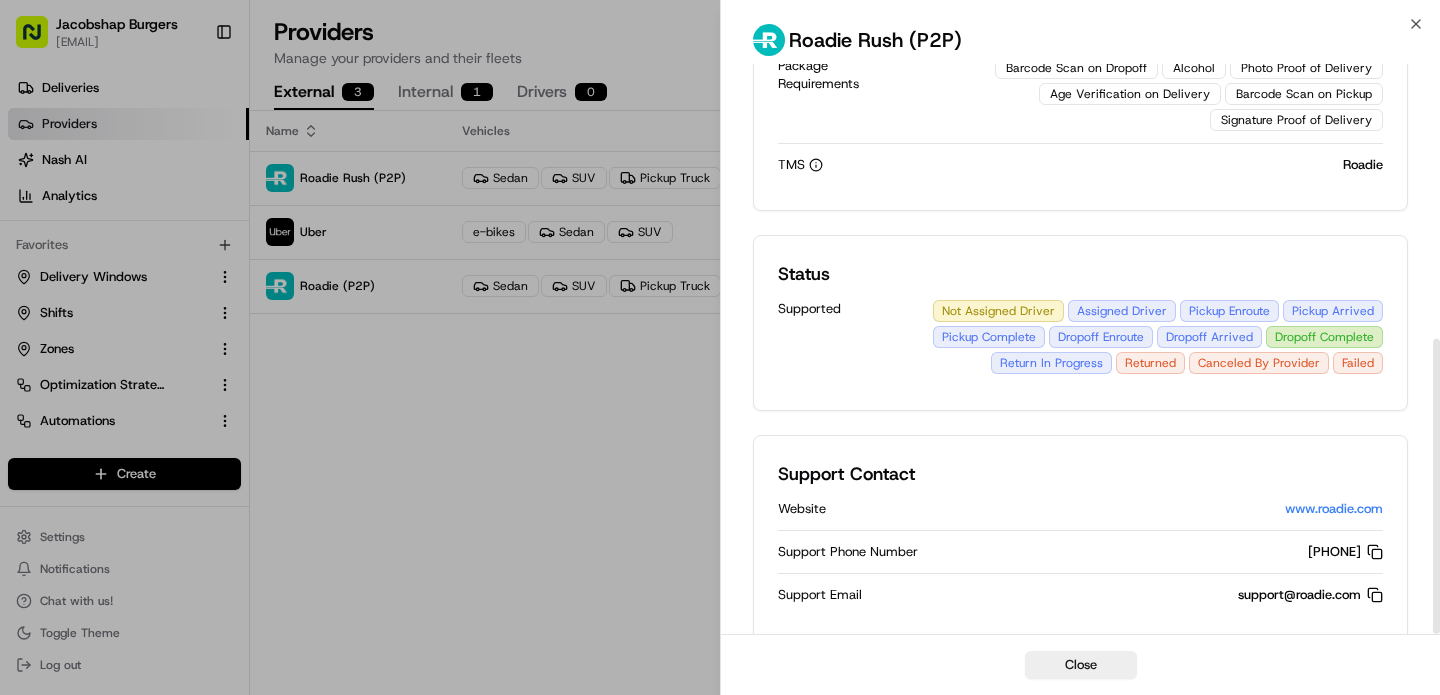 scroll, scrollTop: 532, scrollLeft: 0, axis: vertical 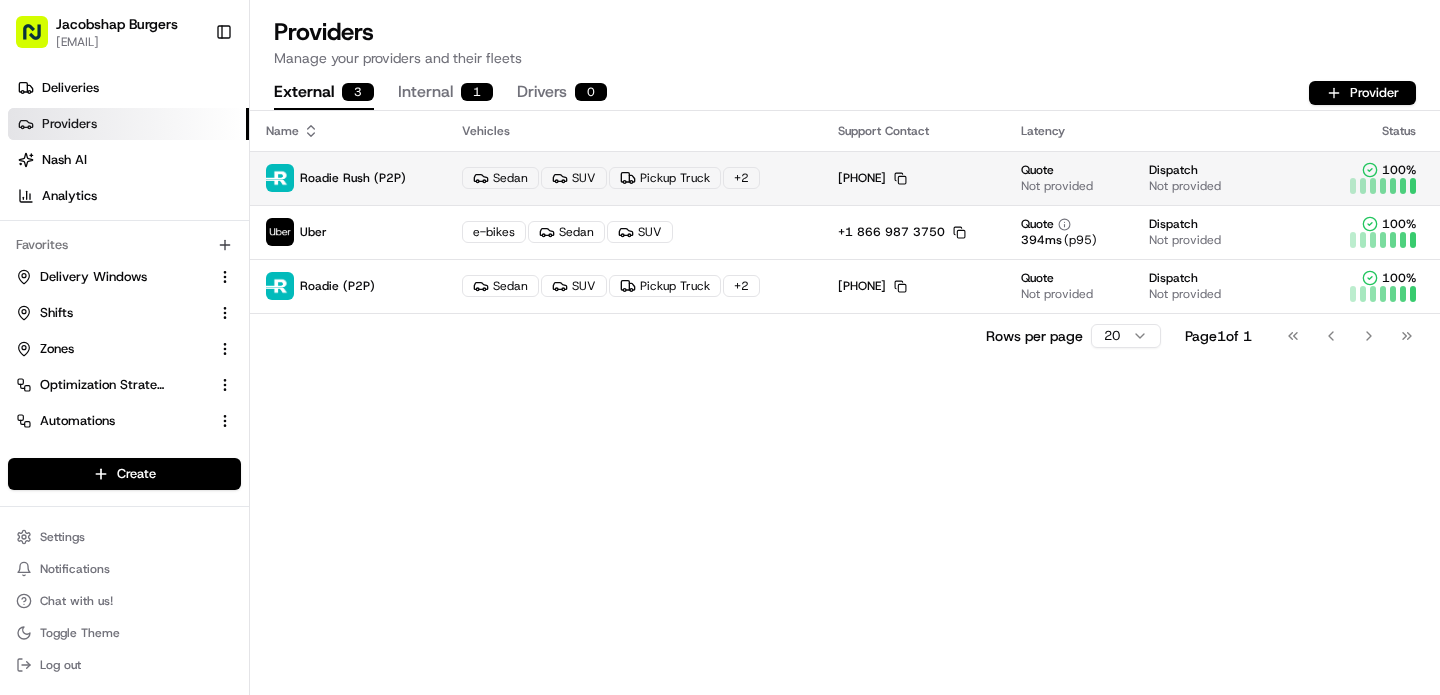 click on "Pickup Truck" at bounding box center (665, 178) 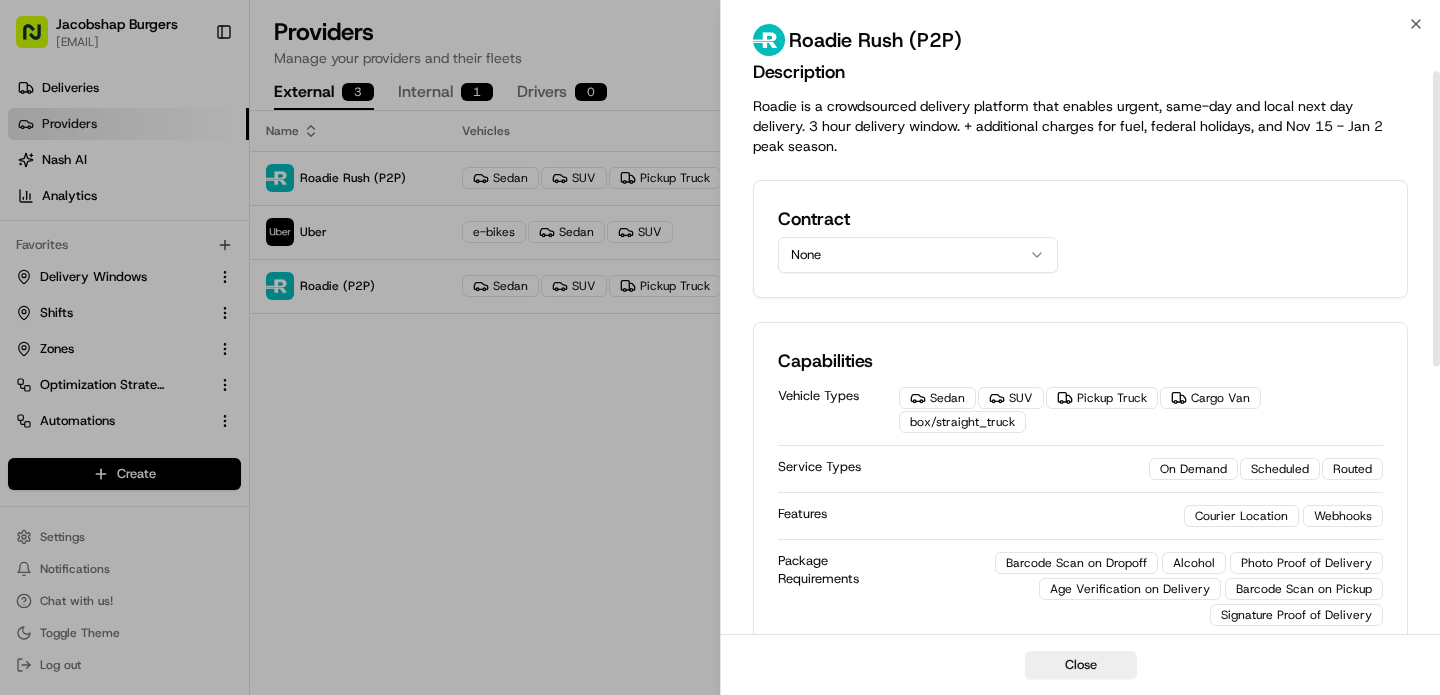 scroll, scrollTop: 14, scrollLeft: 0, axis: vertical 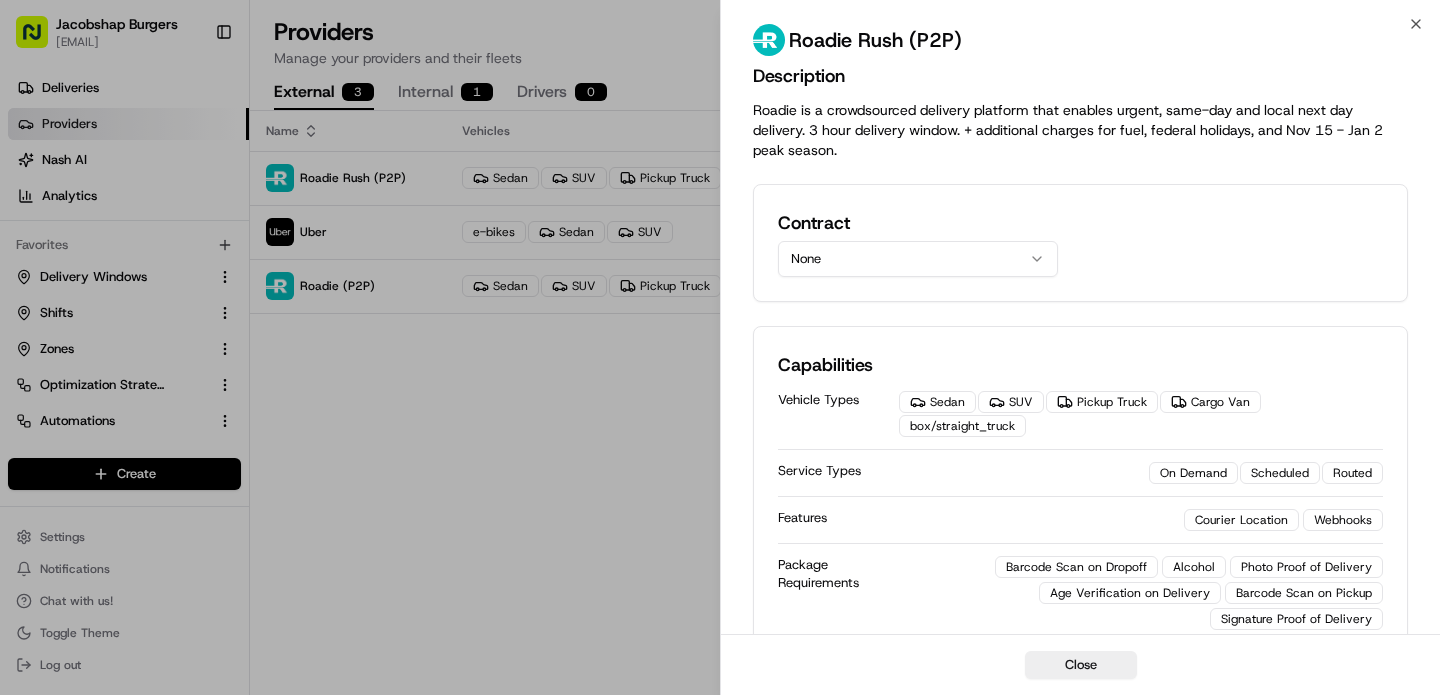click on "box/straight_truck" at bounding box center (962, 426) 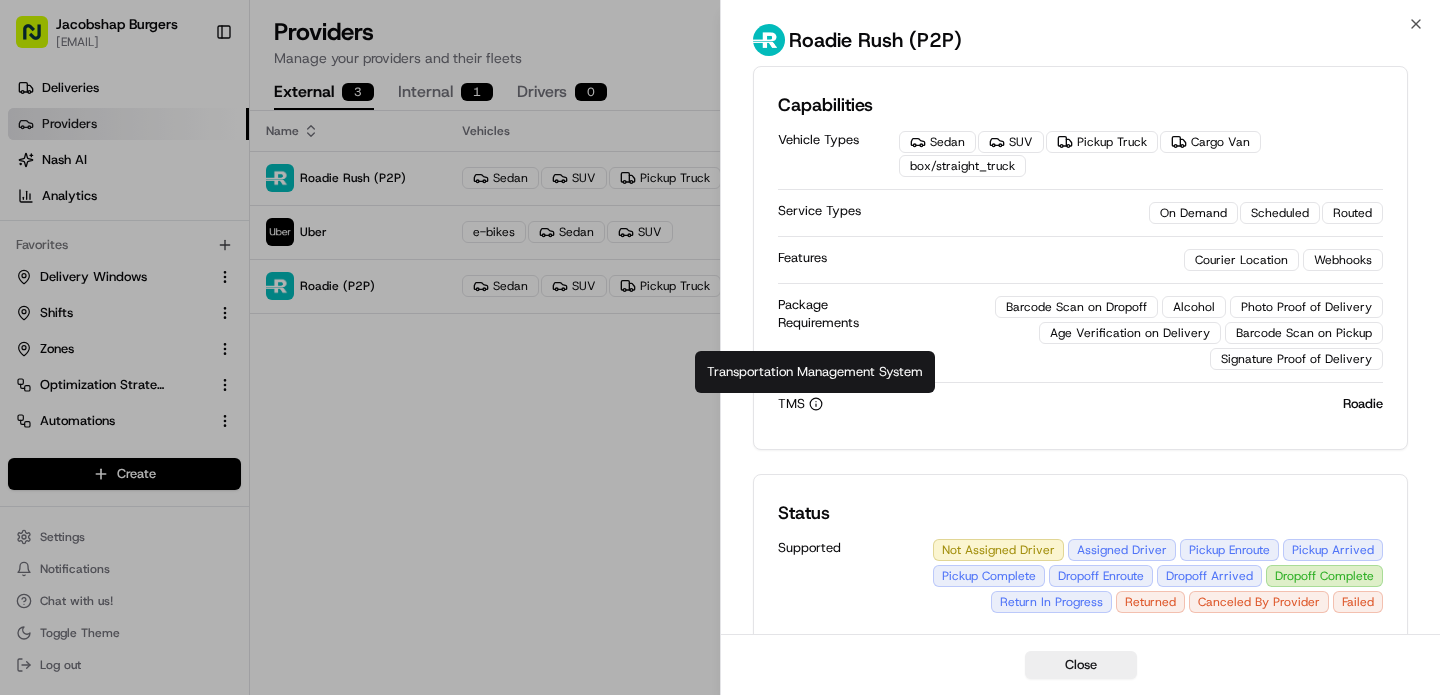 scroll, scrollTop: 0, scrollLeft: 0, axis: both 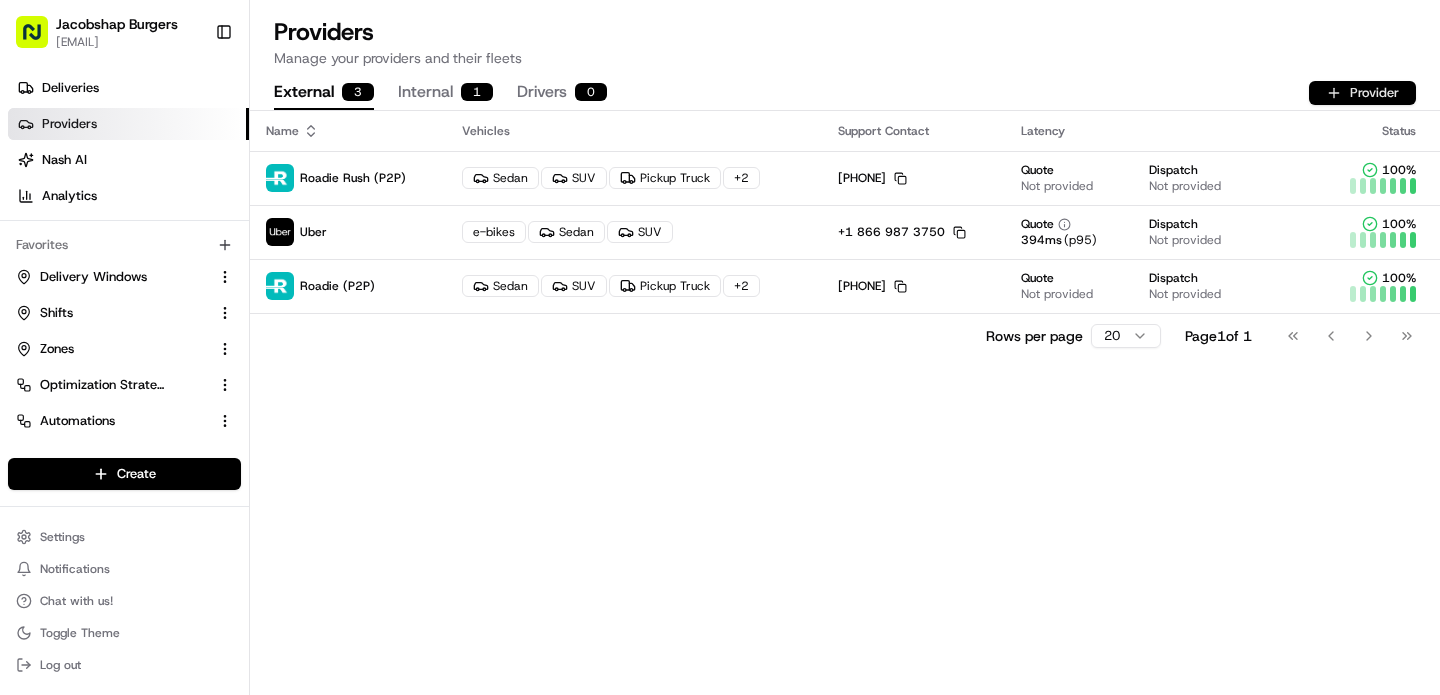 click on "Provider" at bounding box center (1362, 93) 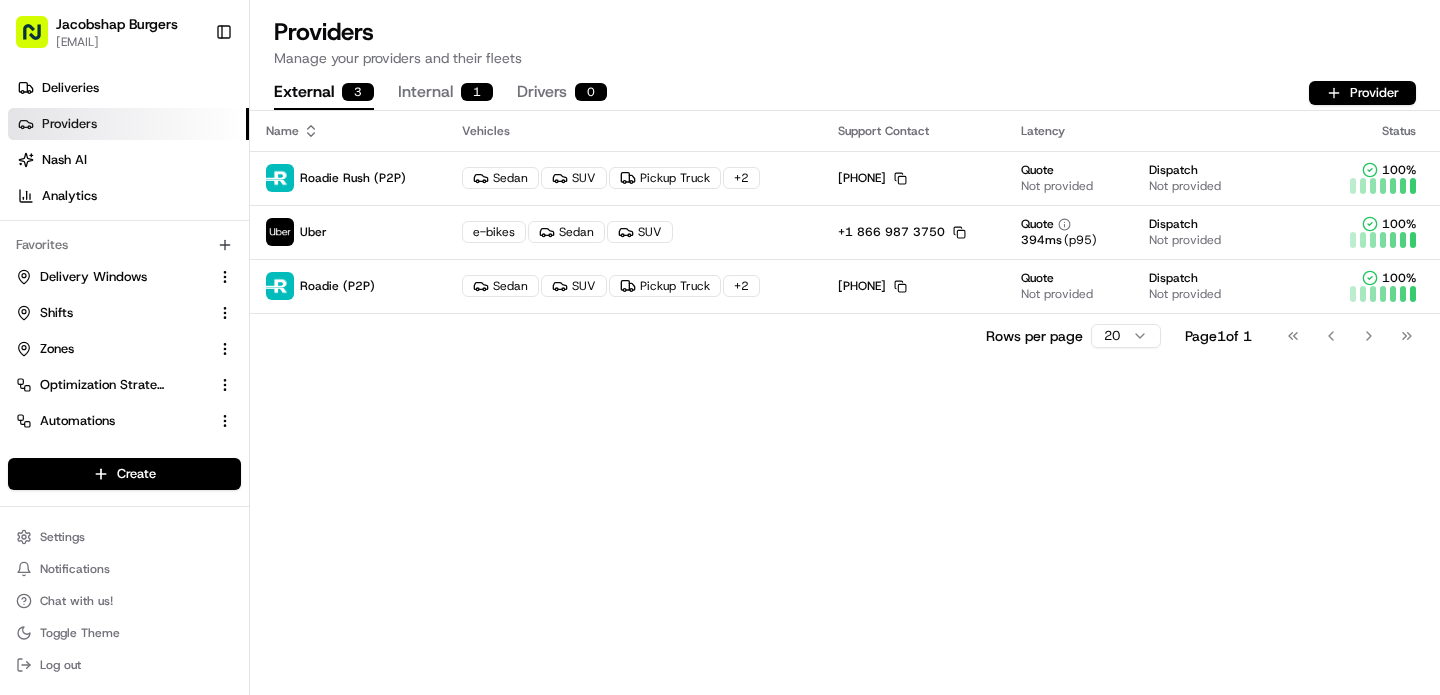 click on "Status" at bounding box center (1377, 131) 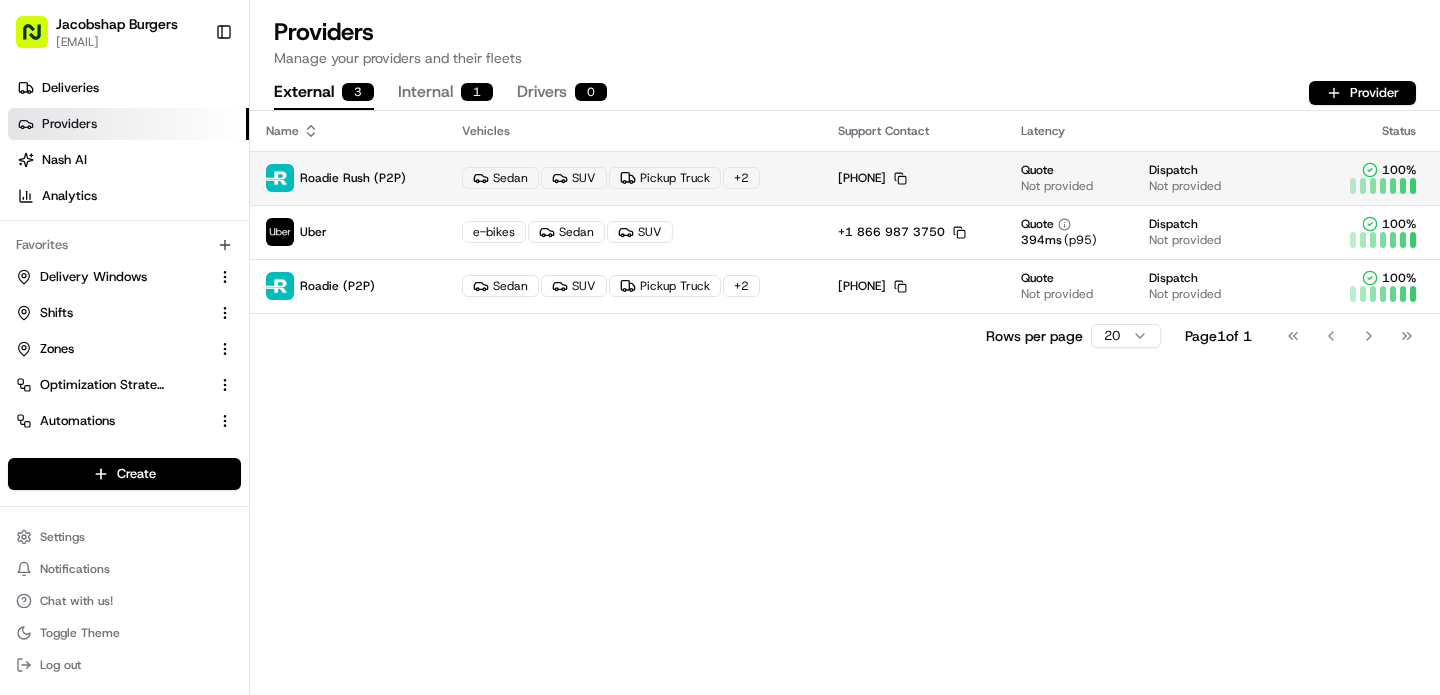 click on "100 %" at bounding box center (1399, 170) 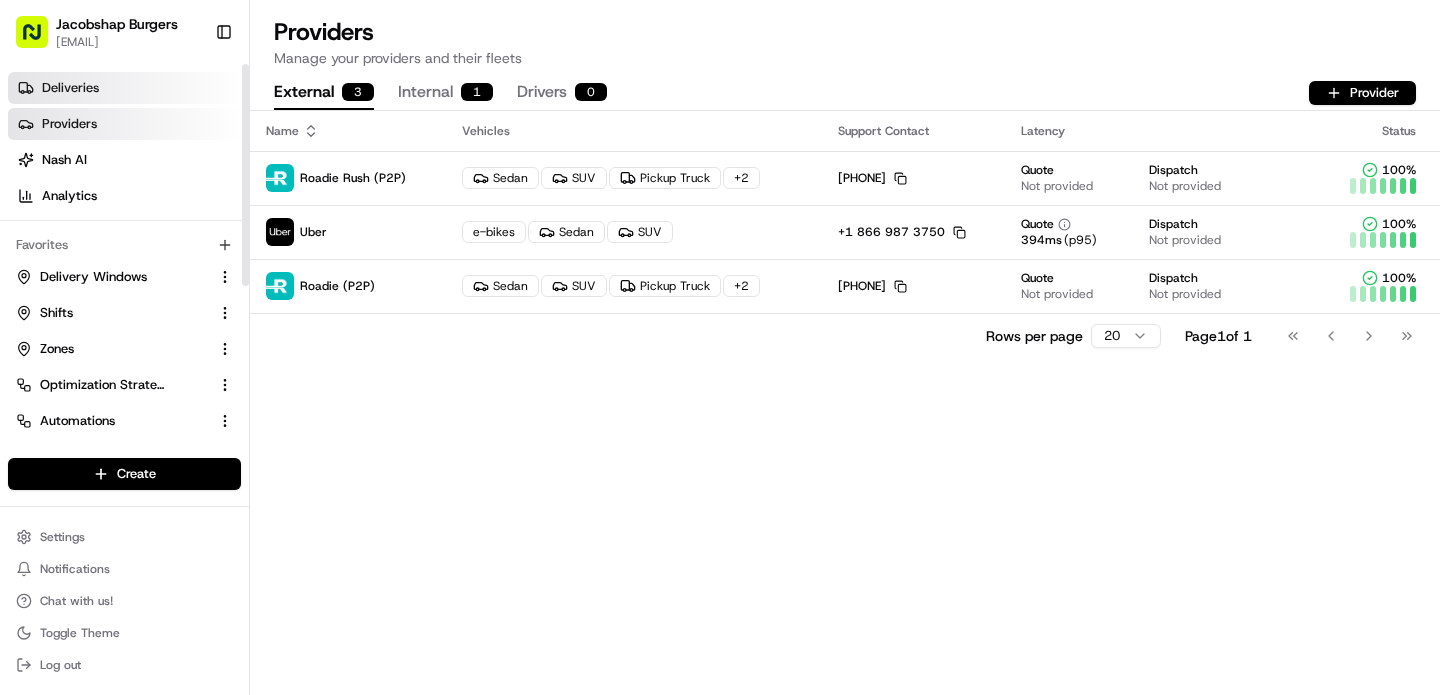 click on "Deliveries" at bounding box center (128, 88) 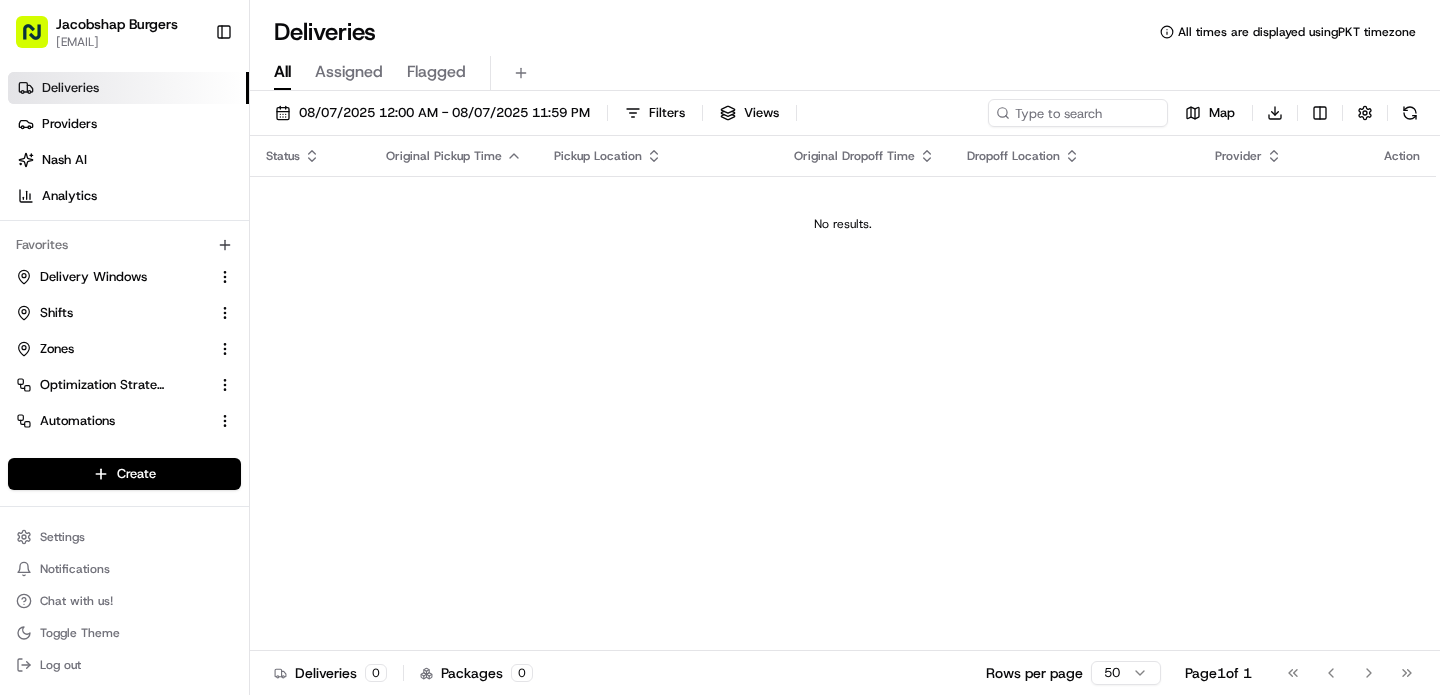 click on "Flagged" at bounding box center (436, 72) 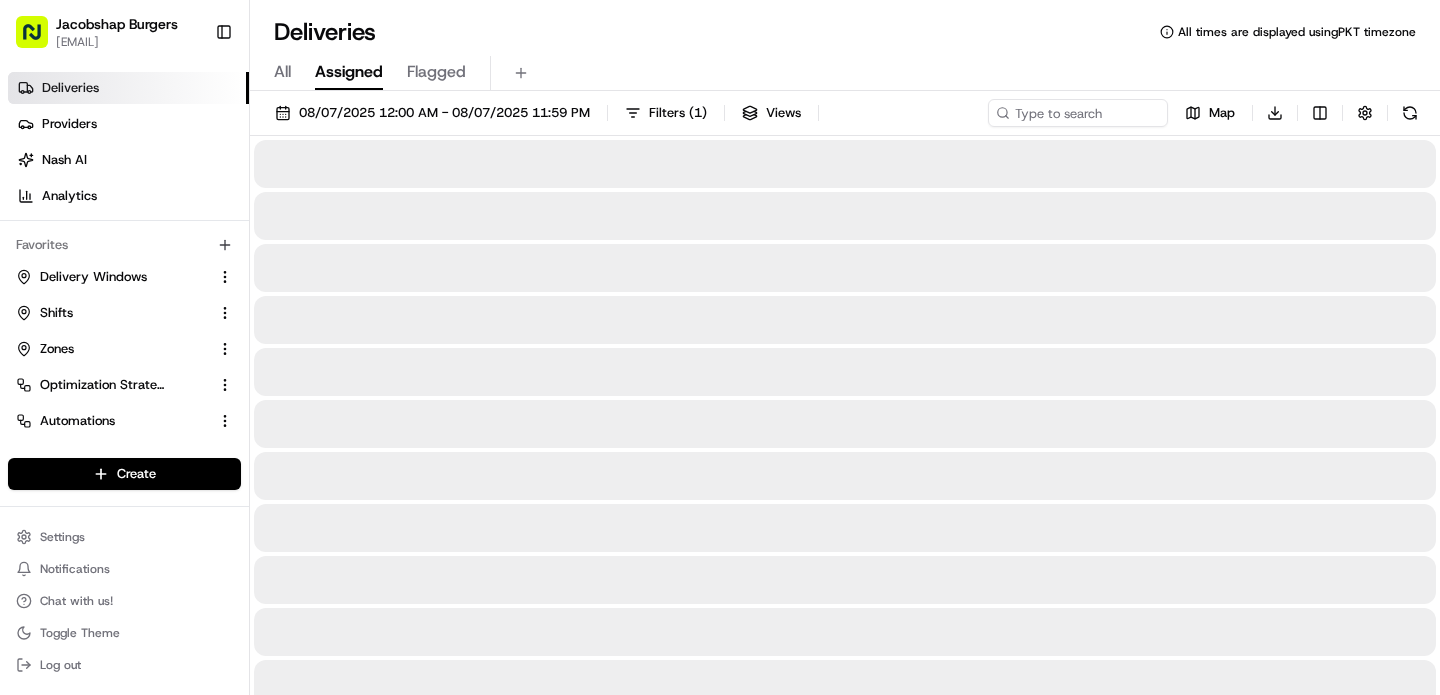 click on "Assigned" at bounding box center [349, 72] 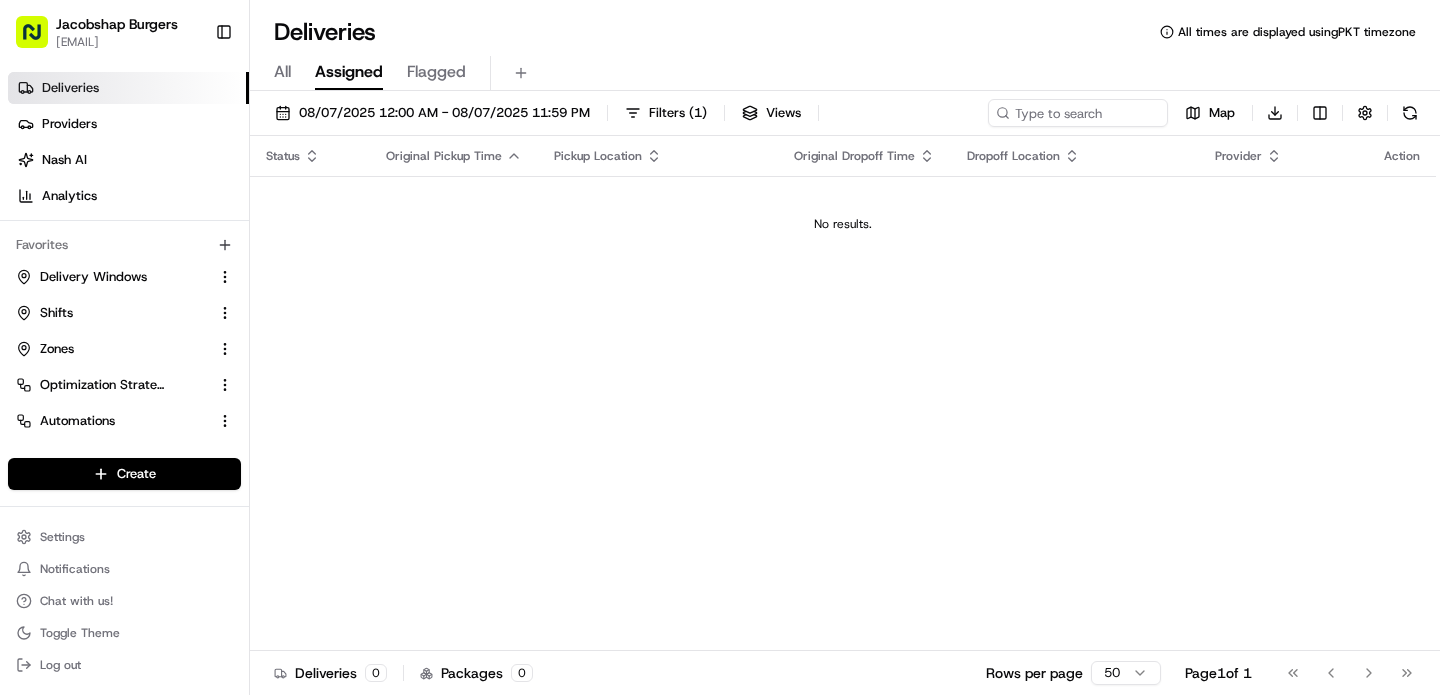 click on "All" at bounding box center (282, 72) 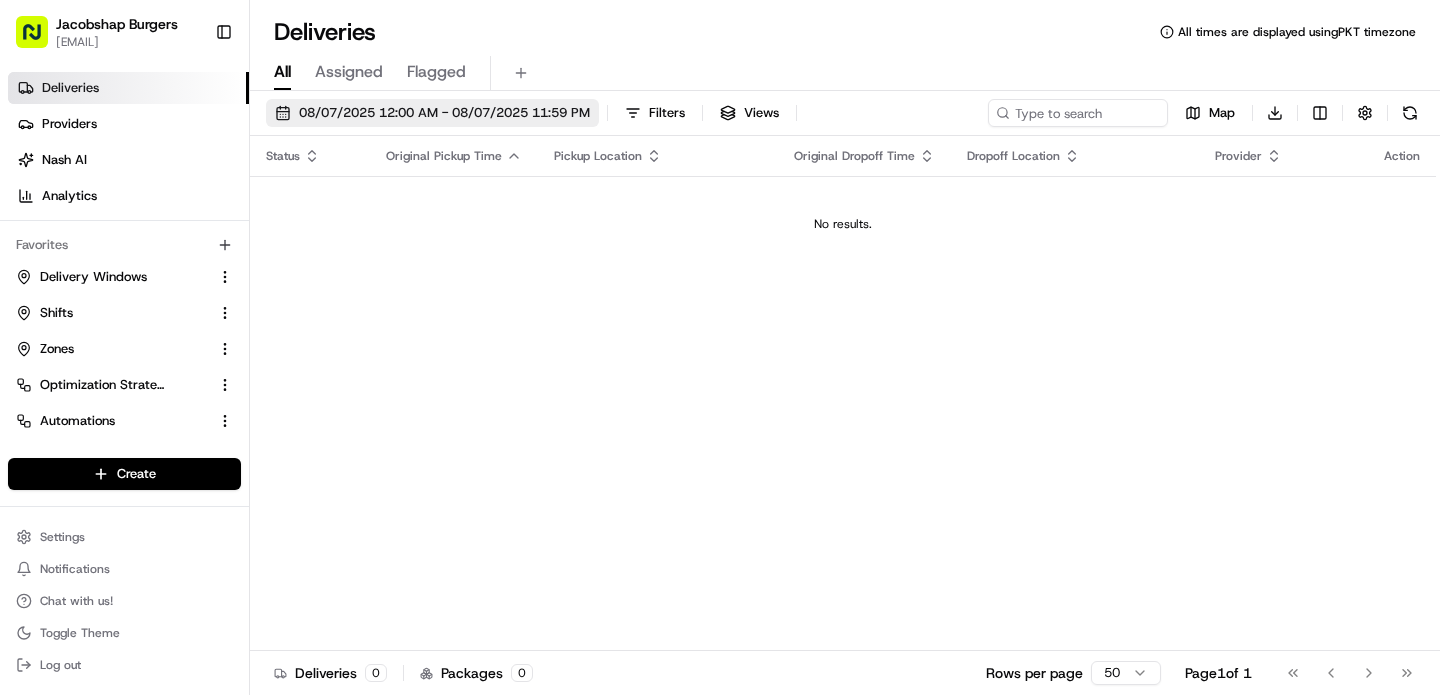 click on "08/07/2025 12:00 AM - 08/07/2025 11:59 PM" at bounding box center (432, 113) 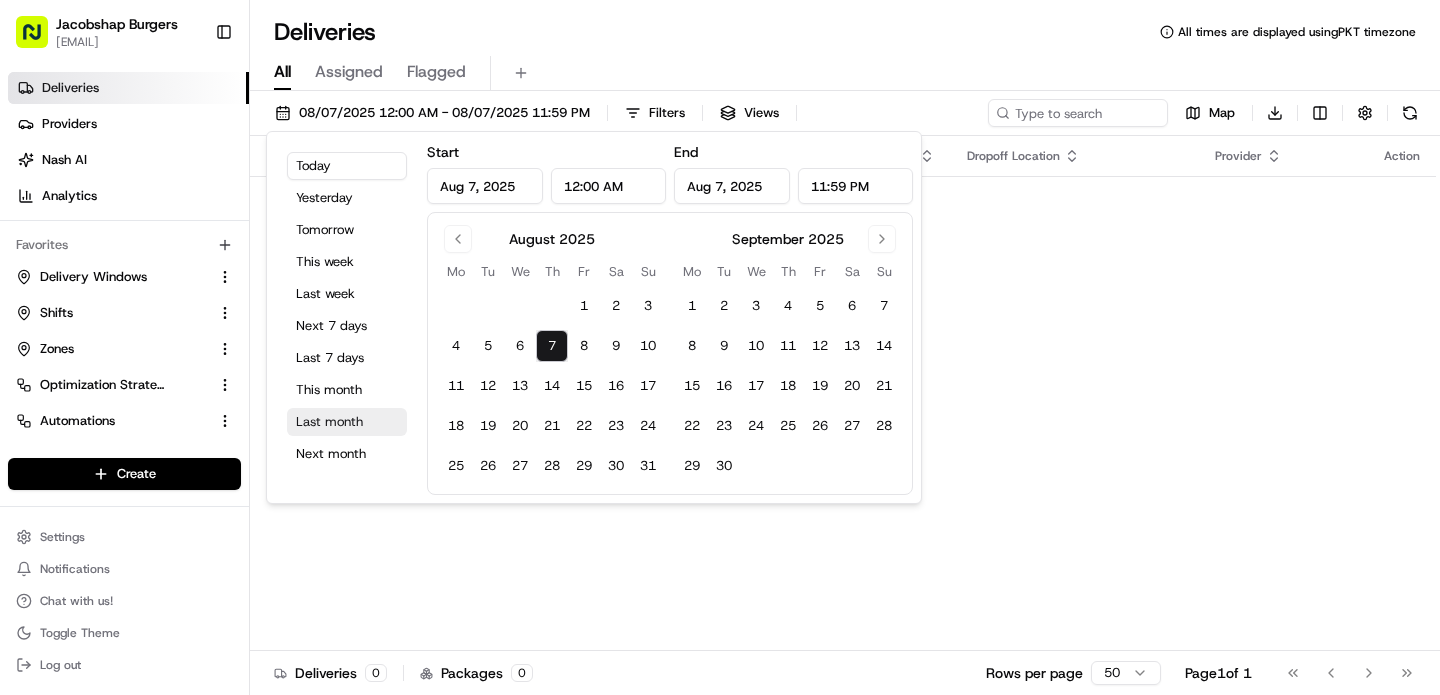 click on "Last month" at bounding box center (347, 422) 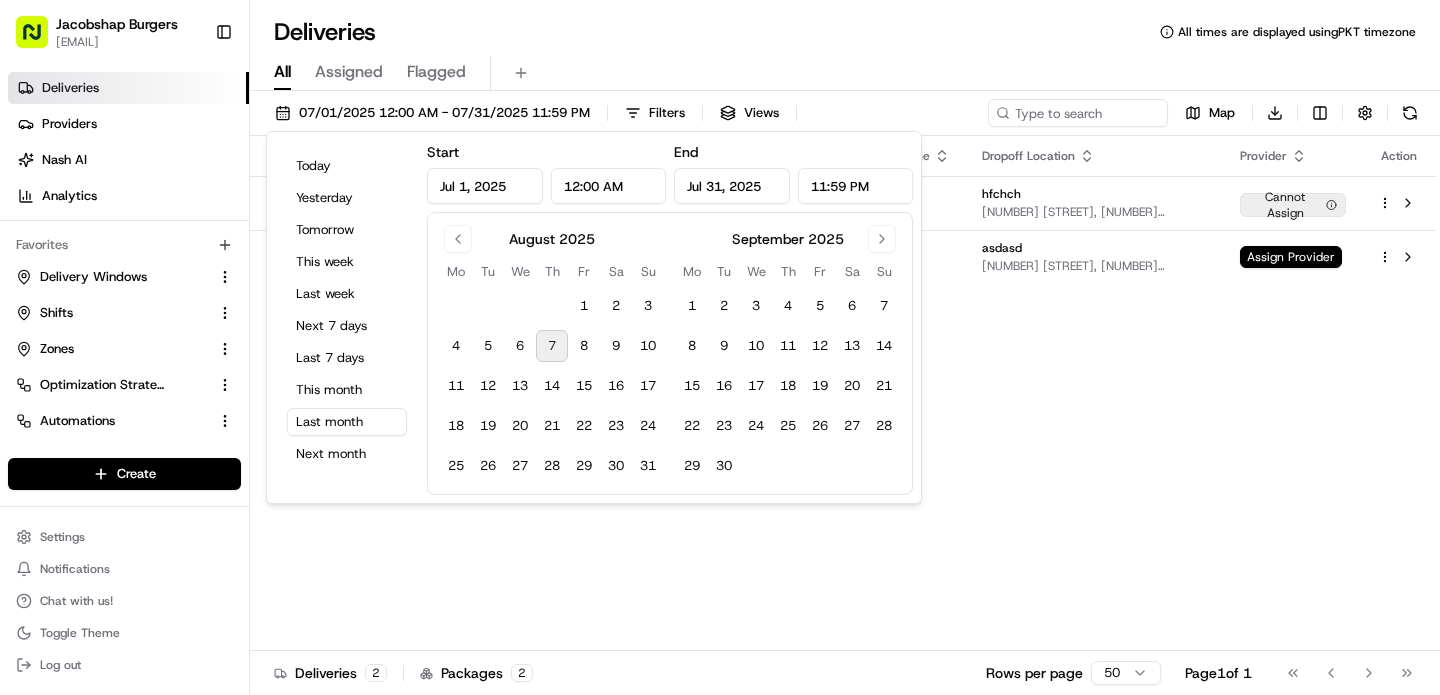 click on "Deliveries All times are displayed using  PKT   timezone" at bounding box center (845, 32) 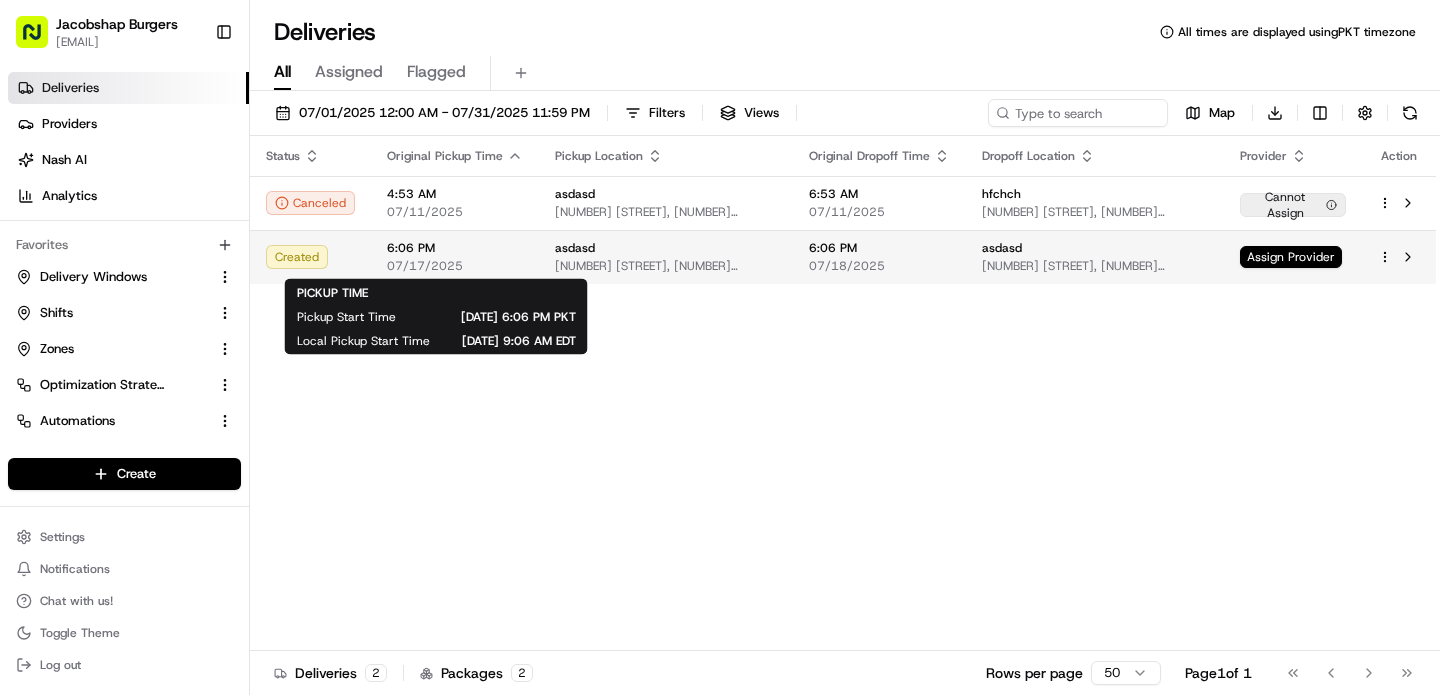 click on "07/17/2025" at bounding box center [455, 266] 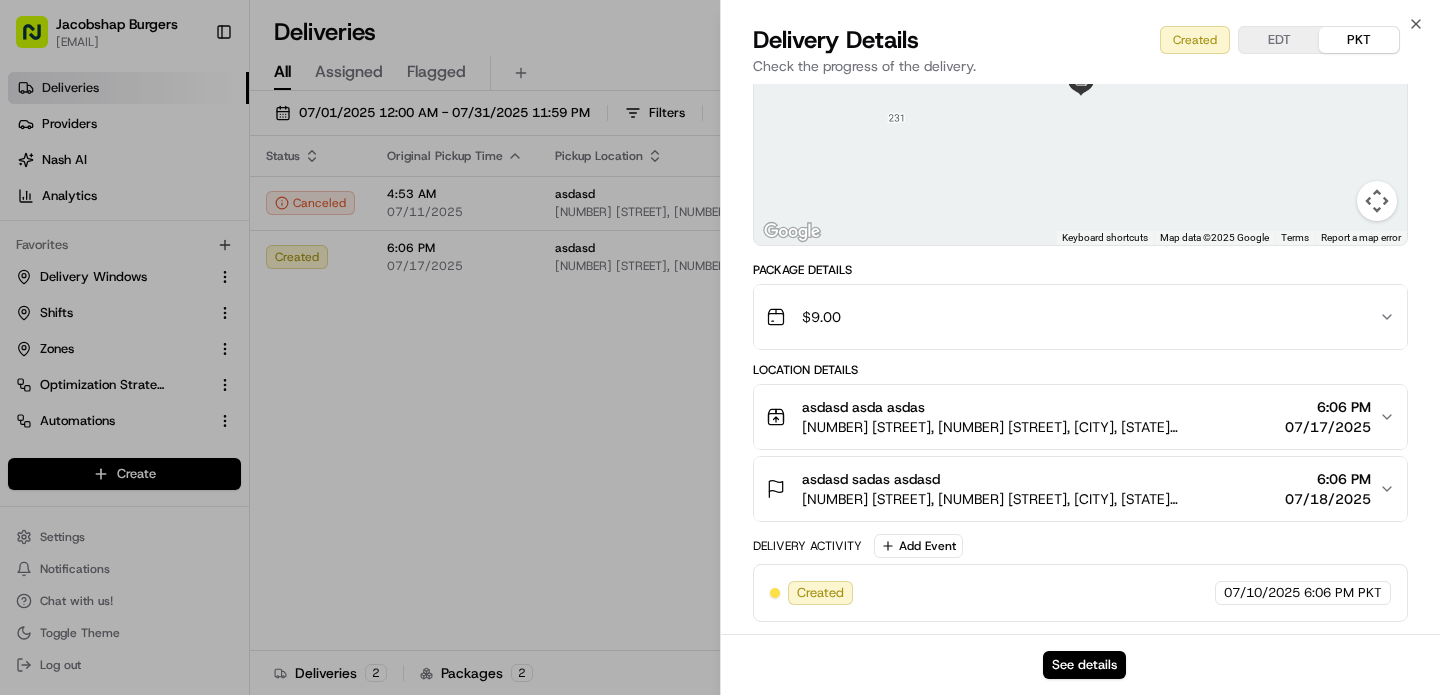 scroll, scrollTop: 0, scrollLeft: 0, axis: both 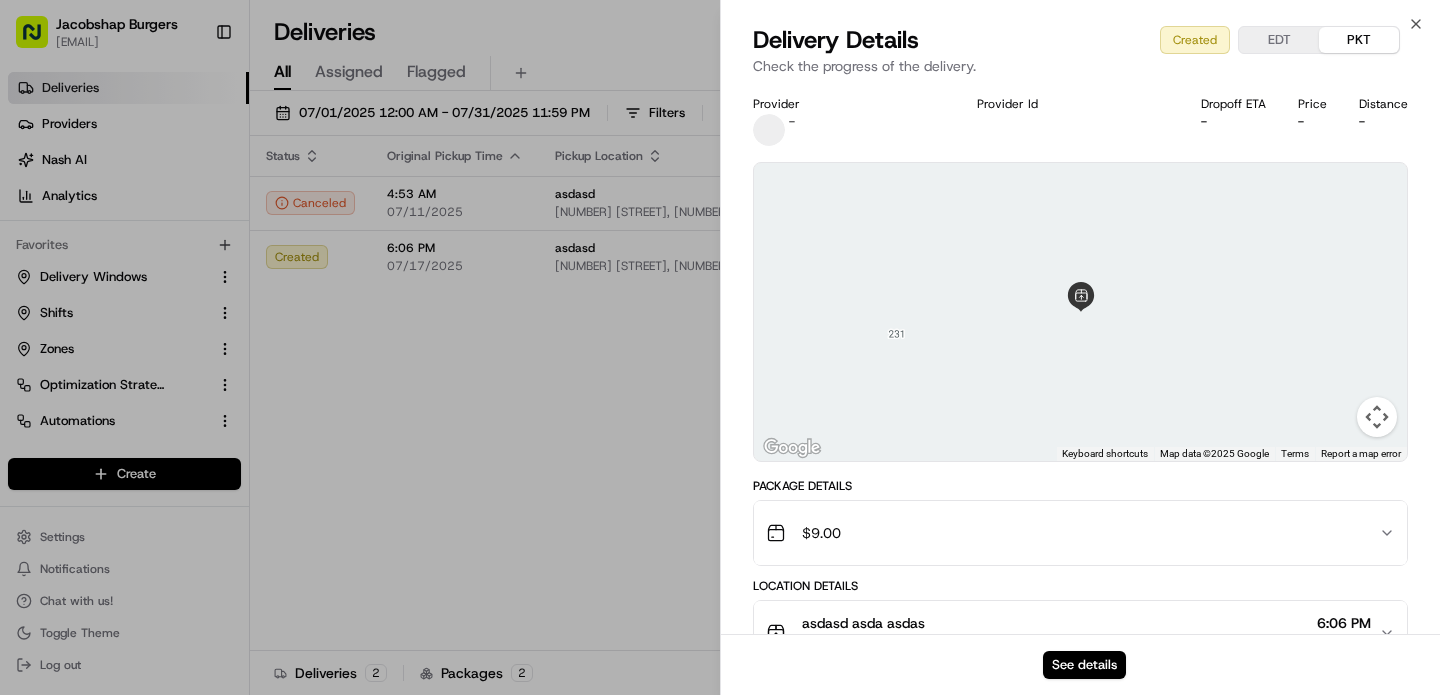 click on "Check the progress of the delivery." at bounding box center (1080, 66) 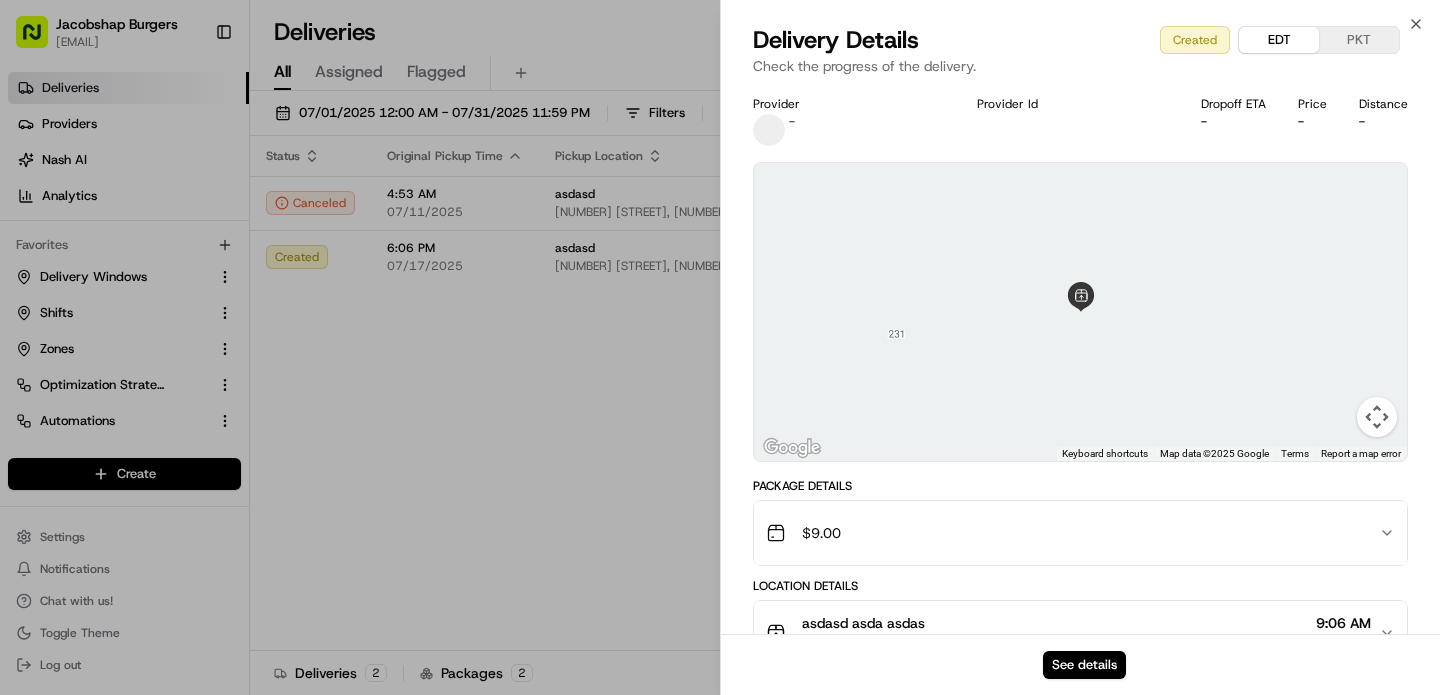 click on "EDT" at bounding box center [1279, 40] 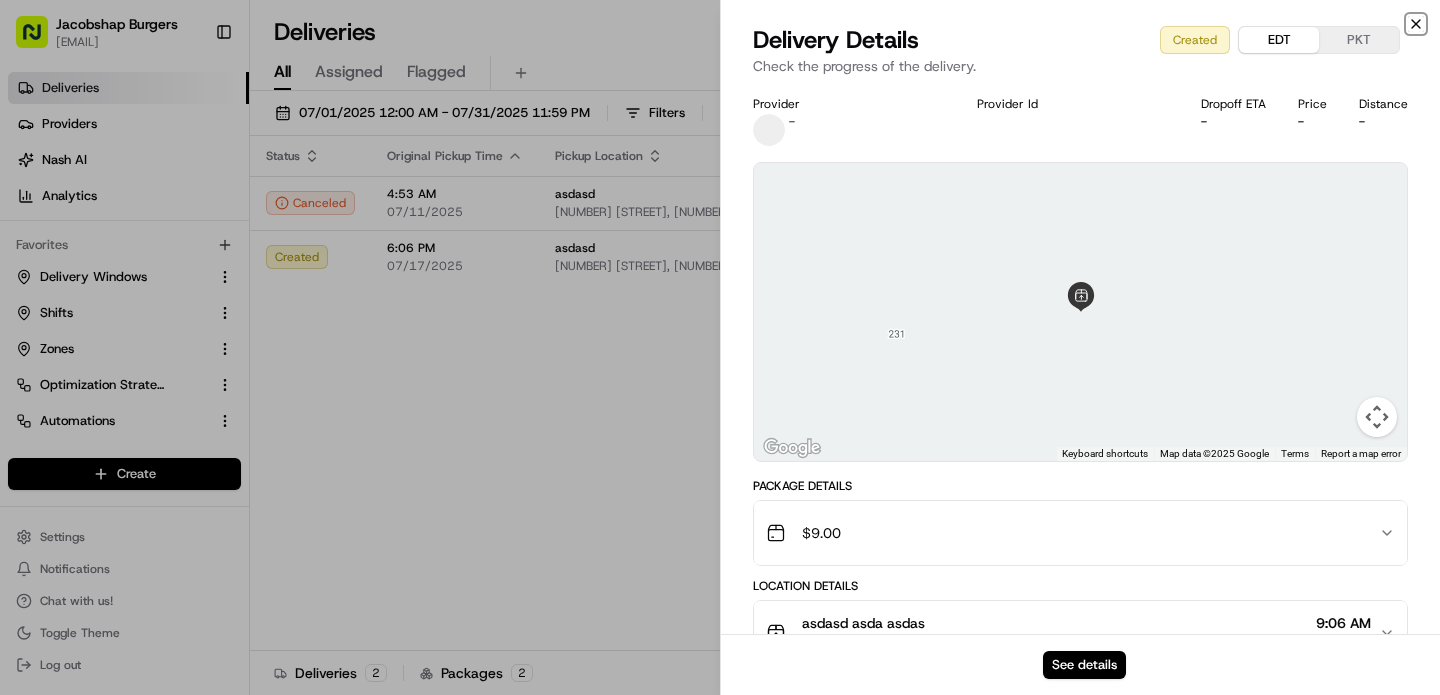 click 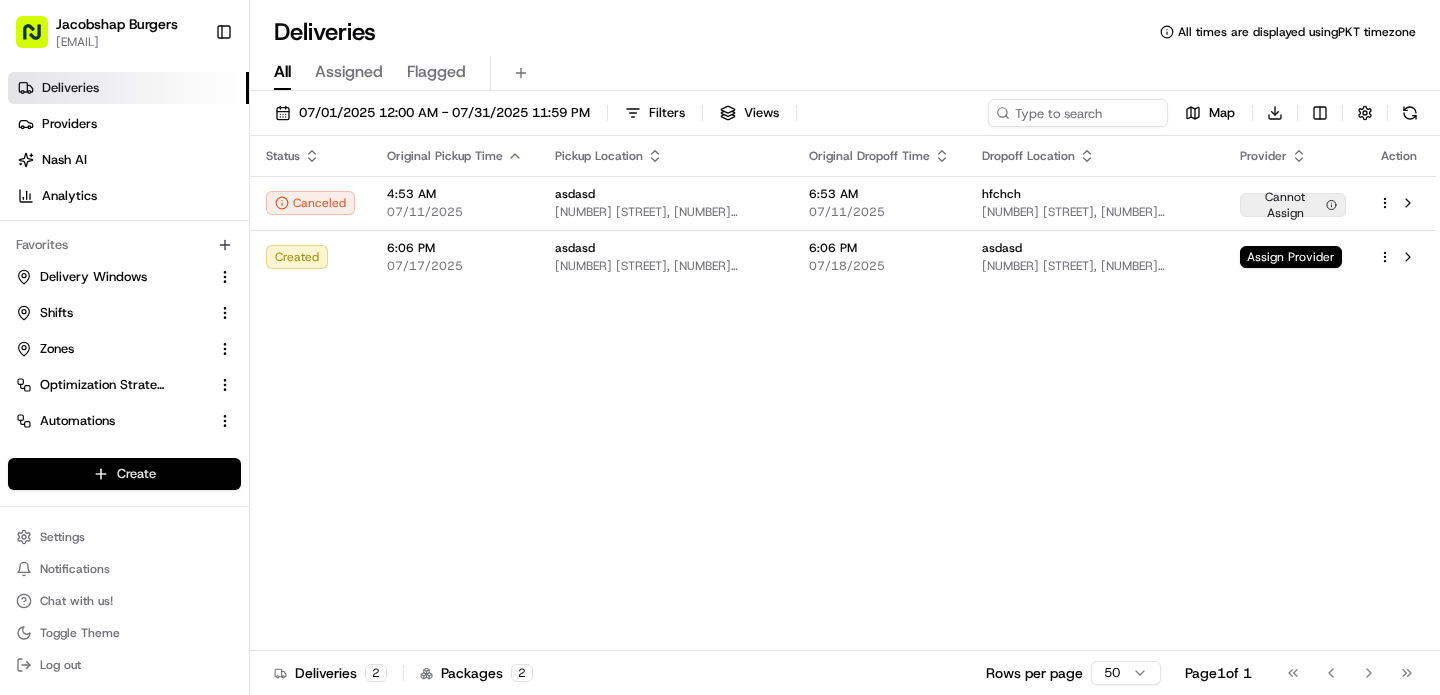 click on "Jacobshap Burgers [EMAIL] Toggle Sidebar Deliveries Providers Nash AI Analytics Favorites Delivery Windows Shifts Zones Optimization Strategy Automations Tracking Portal Refund Requests Dispatch Strategy Users Preferences Organization Roles Manifest Pickup Locations Main Menu Members & Organization Organization Users Roles Preferences Customization Tracking Orchestration Automations Dispatch Strategy Locations Pickup Locations Dropoff Locations Billing Billing Refund Requests Integrations Notification Triggers Webhooks API Keys Request Logs Create Settings Notifications Chat with us! Toggle Theme Log out Deliveries All times are displayed using PKT timezone All Assigned Flagged [DATE] 12:00 AM - [DATE] 11:59 PM Filters Views Map Download Status Original Pickup Time Pickup Location Original Dropoff Time Dropoff Location Provider Action Canceled 4:53 AM [DATE] asdasd [NUMBER] [STREET], [NUMBER] [STREET], [CITY], [STATE] [POSTAL_CODE], USA 6:53 AM [DATE] hfchch Cannot Assign Created 2" at bounding box center (720, 347) 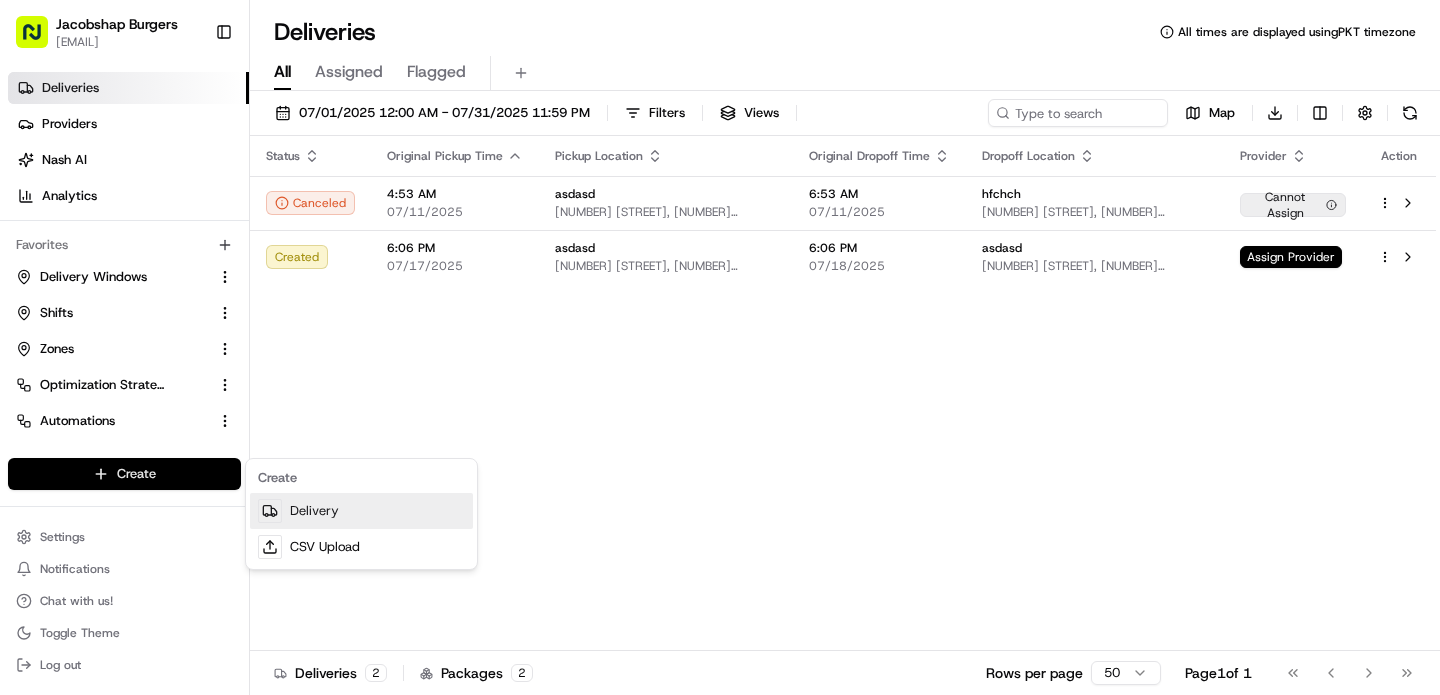 click on "Delivery" at bounding box center (361, 511) 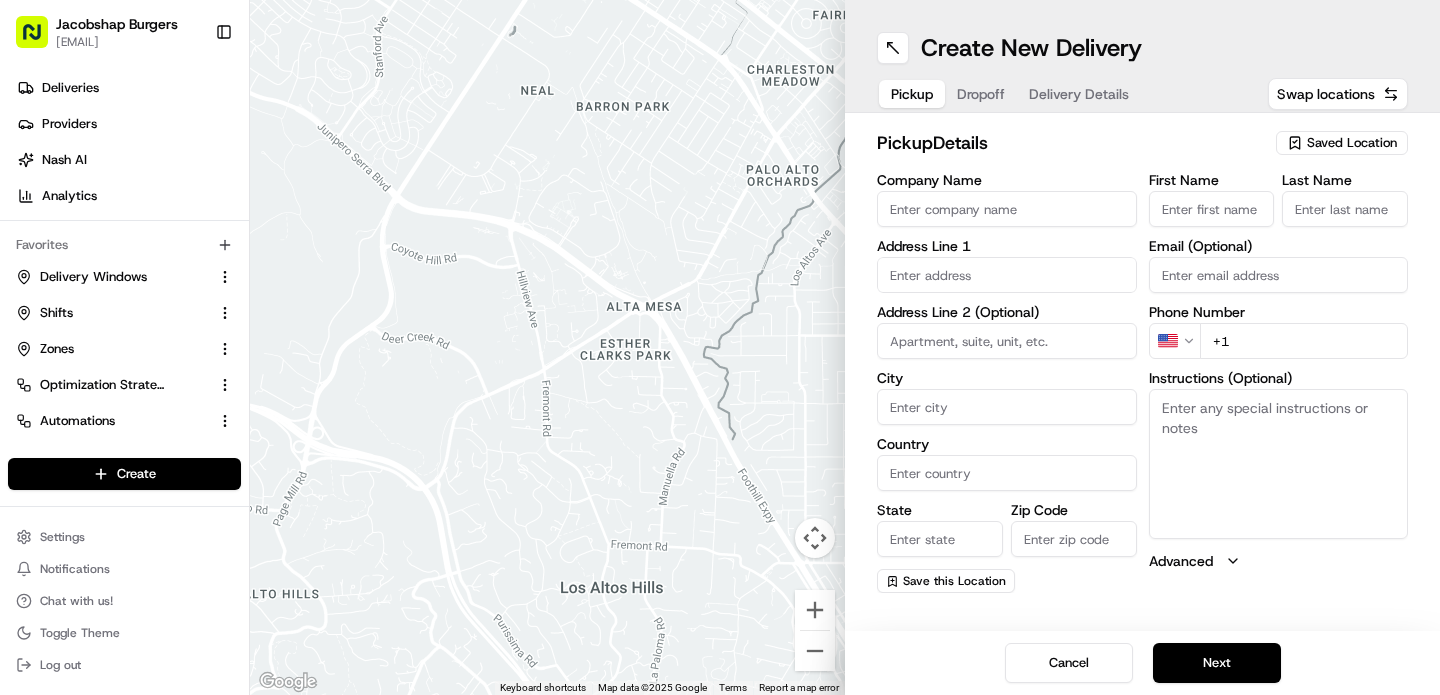 click on "Delivery Details" at bounding box center [1079, 94] 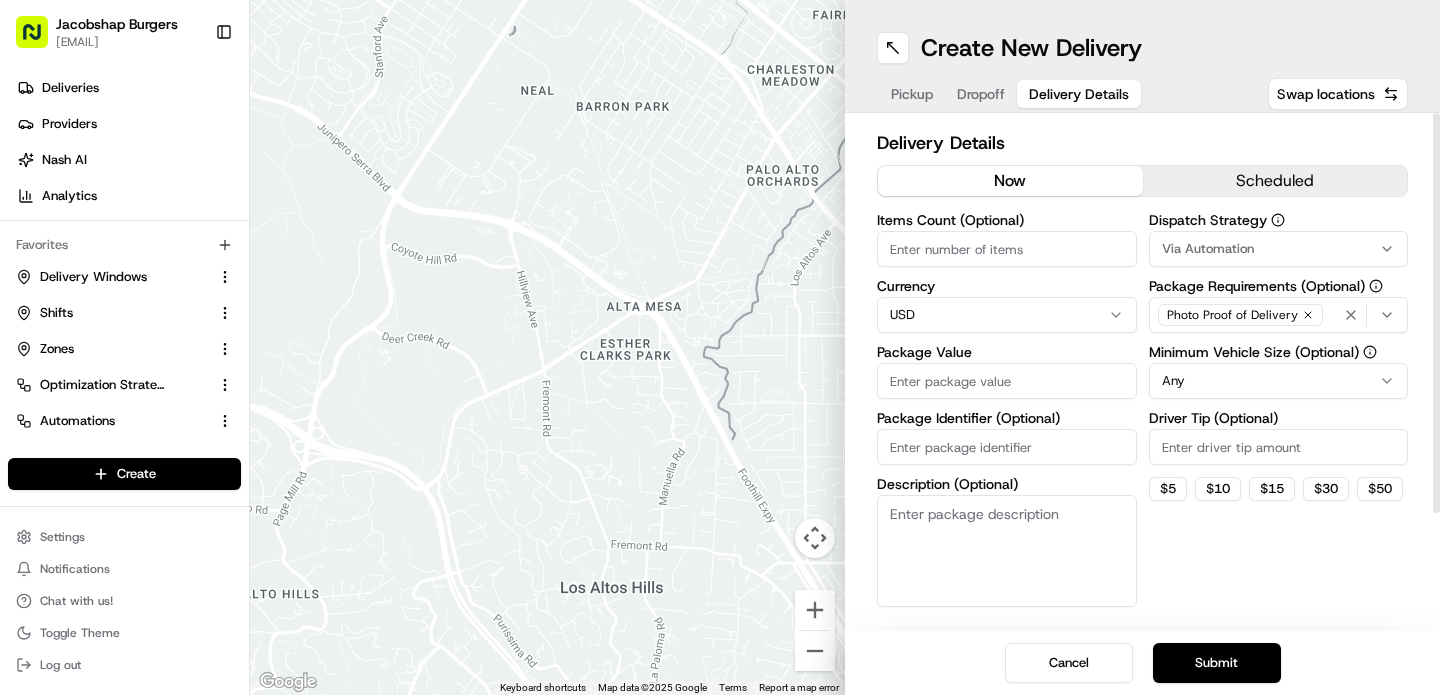 scroll, scrollTop: 144, scrollLeft: 0, axis: vertical 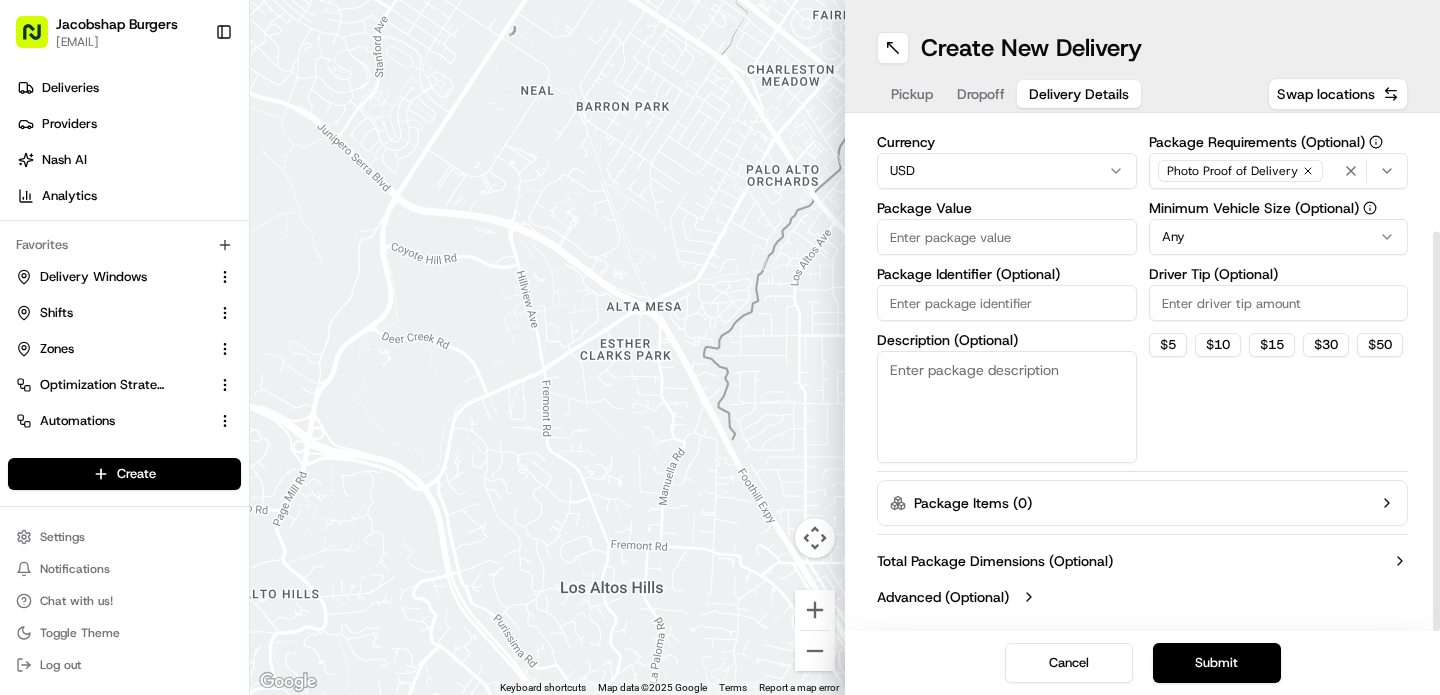 click on "Total Package Dimensions (Optional)" at bounding box center (995, 561) 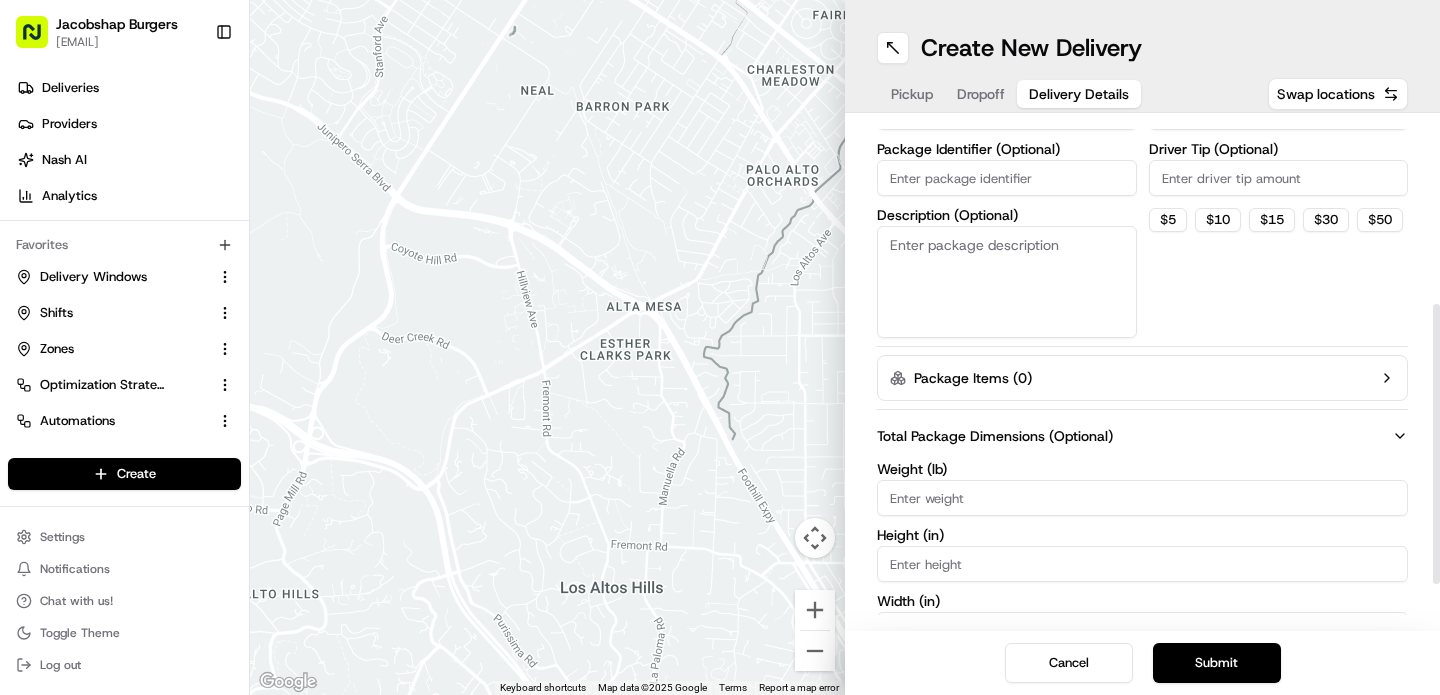 scroll, scrollTop: 412, scrollLeft: 0, axis: vertical 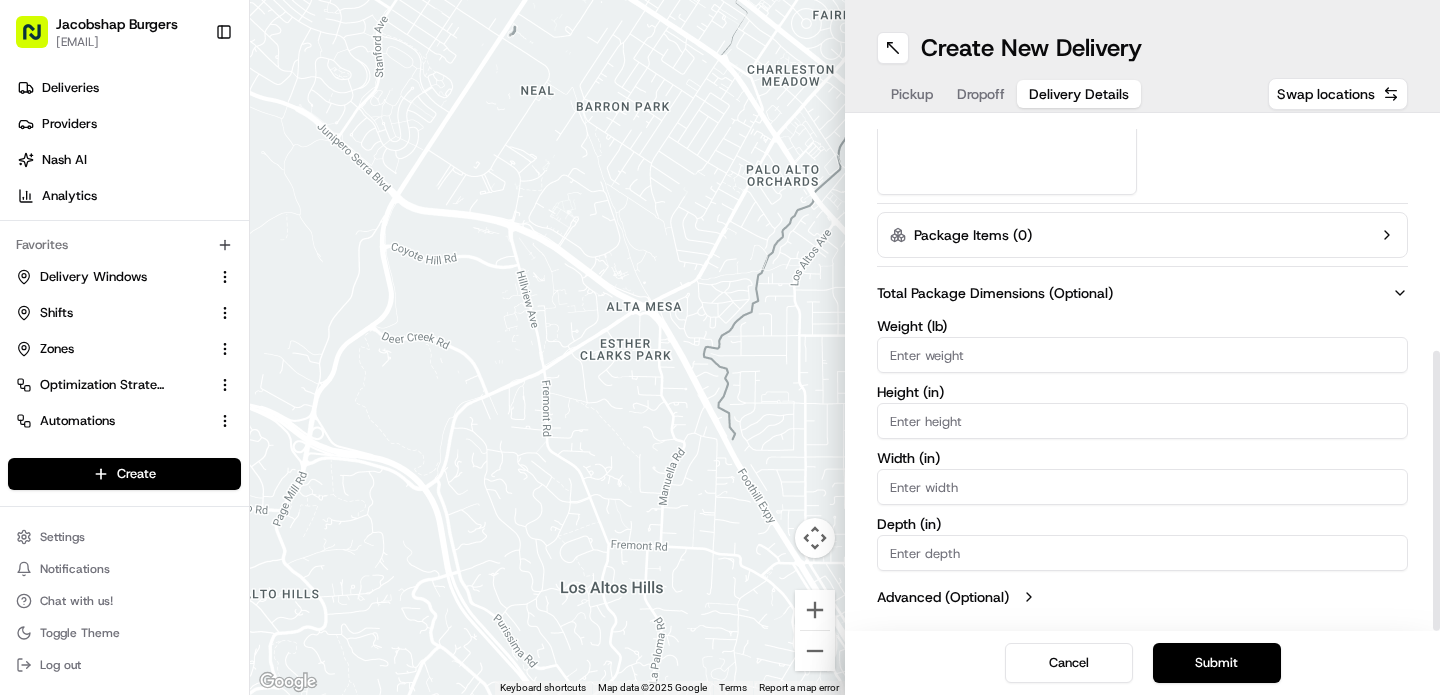 click on "Weight ( lb )" at bounding box center (1142, 355) 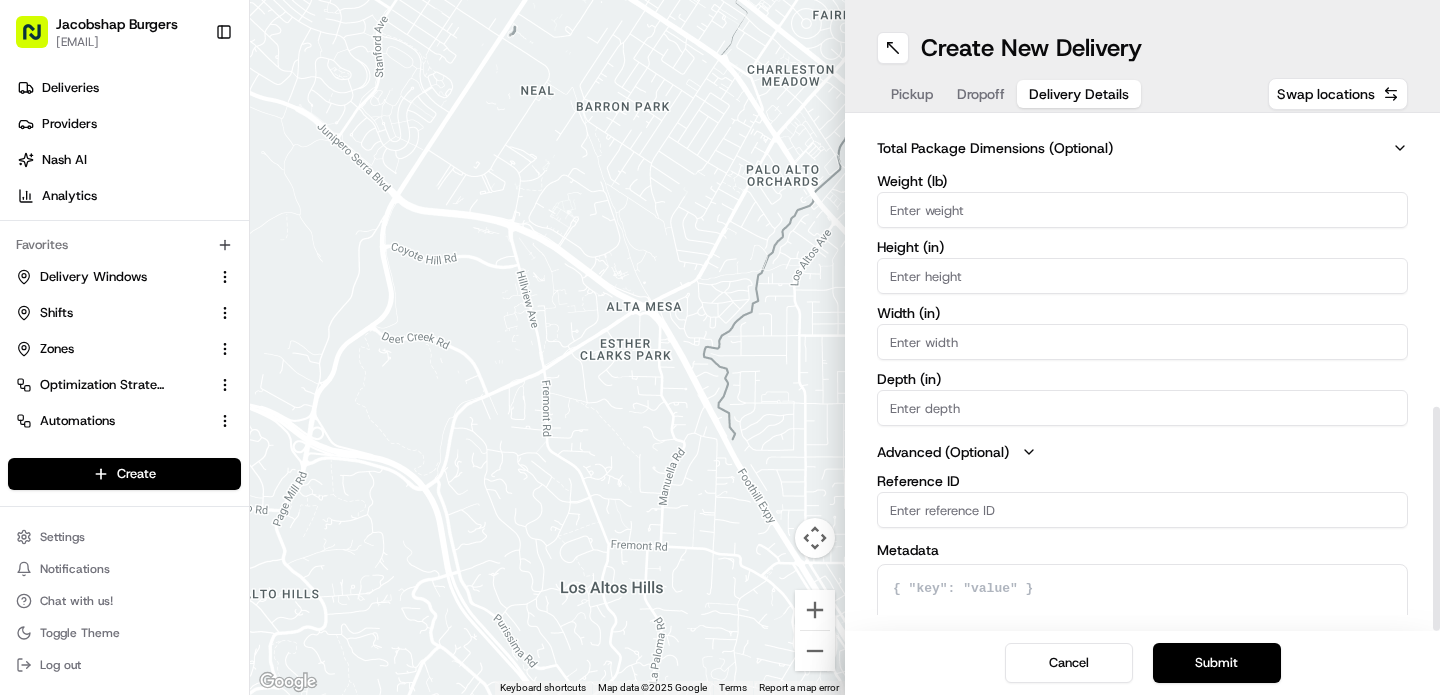 scroll, scrollTop: 636, scrollLeft: 0, axis: vertical 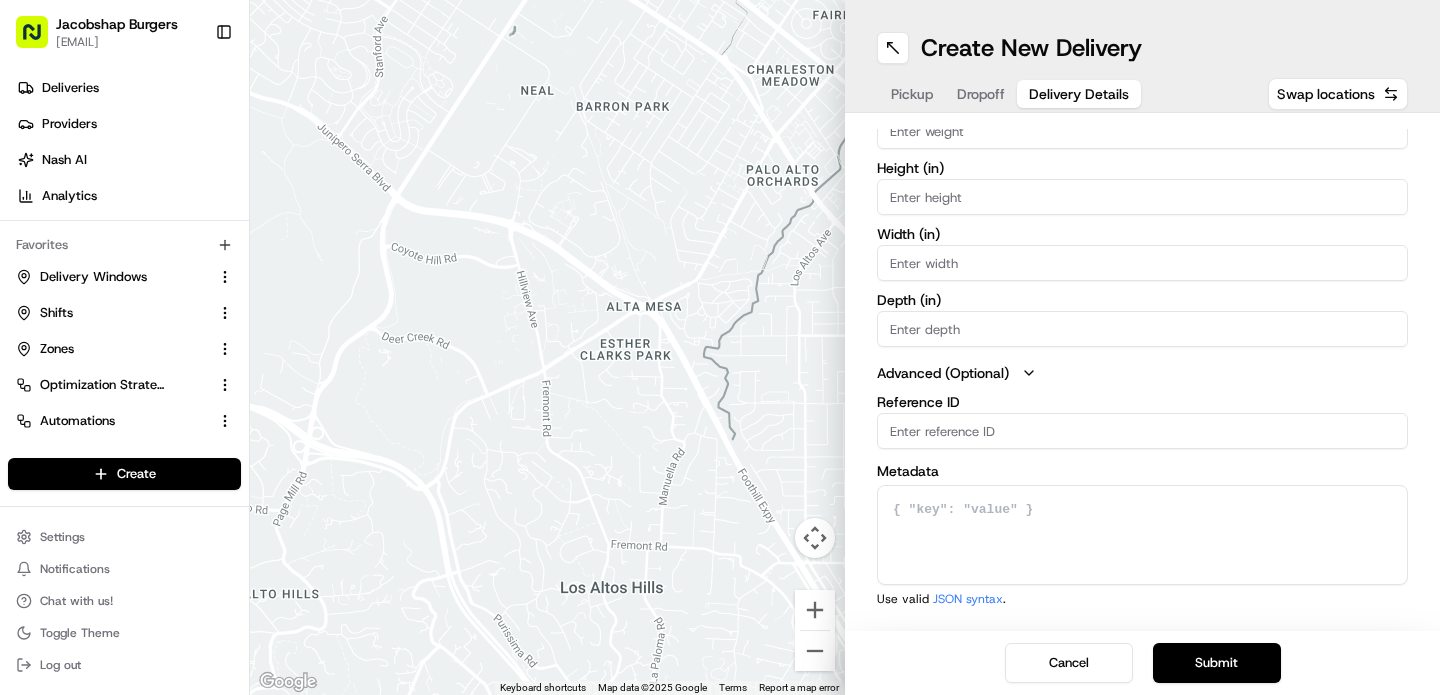 type 